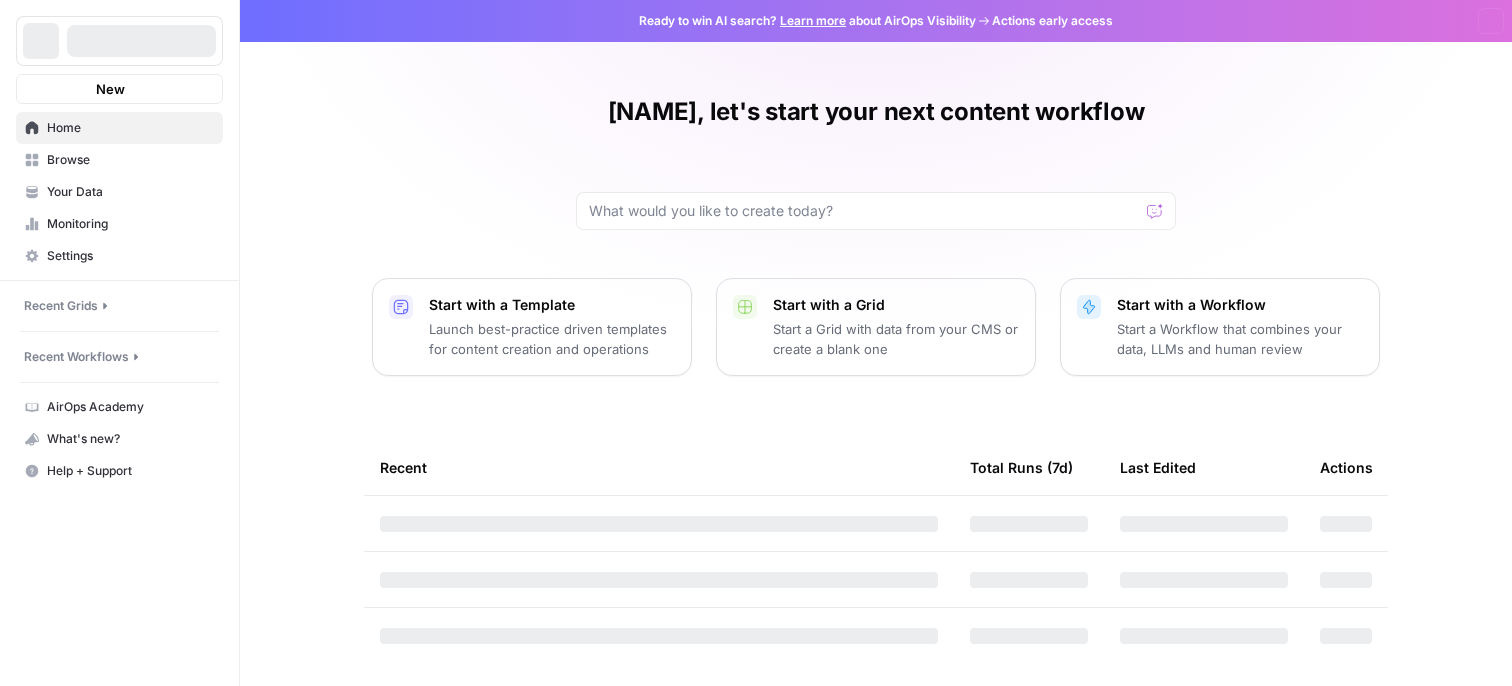 scroll, scrollTop: 0, scrollLeft: 0, axis: both 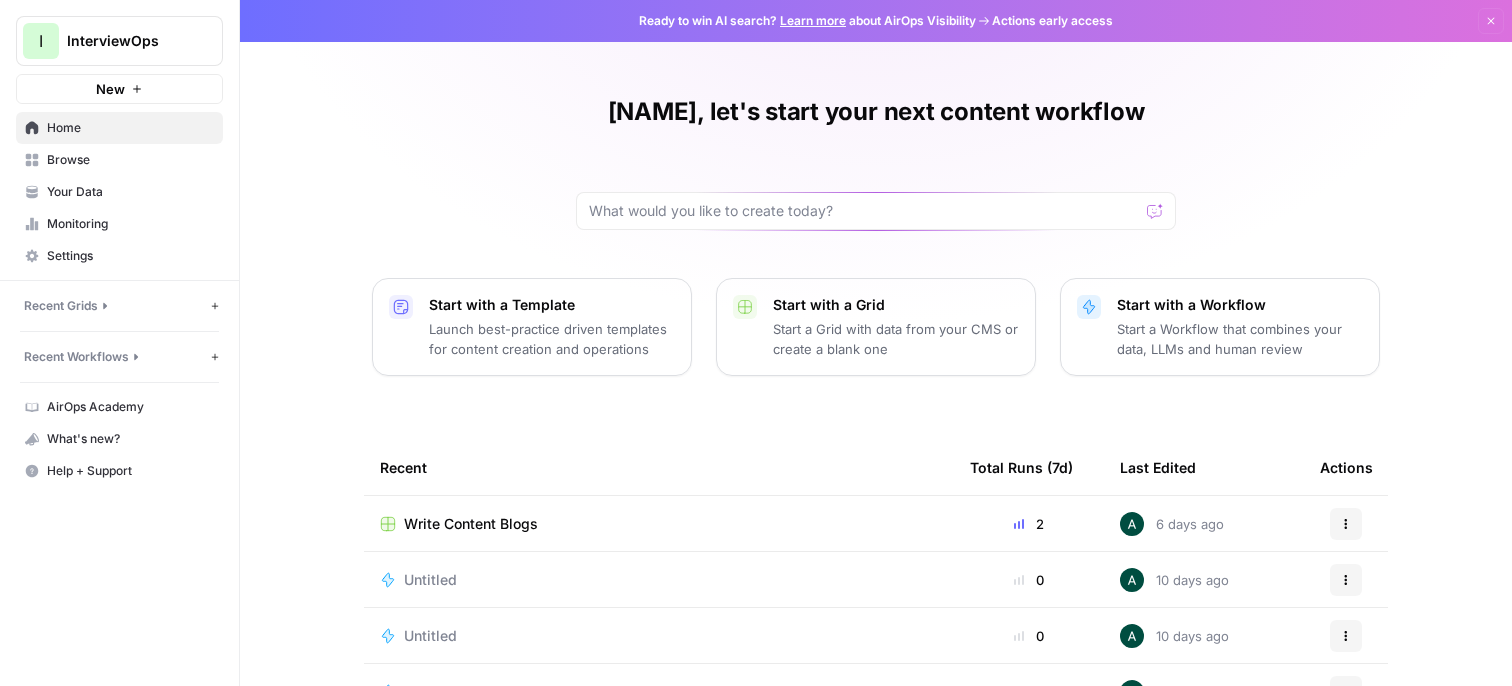 click on "Start with a Grid Start a Grid with data from your CMS or create a blank one" at bounding box center [876, 327] 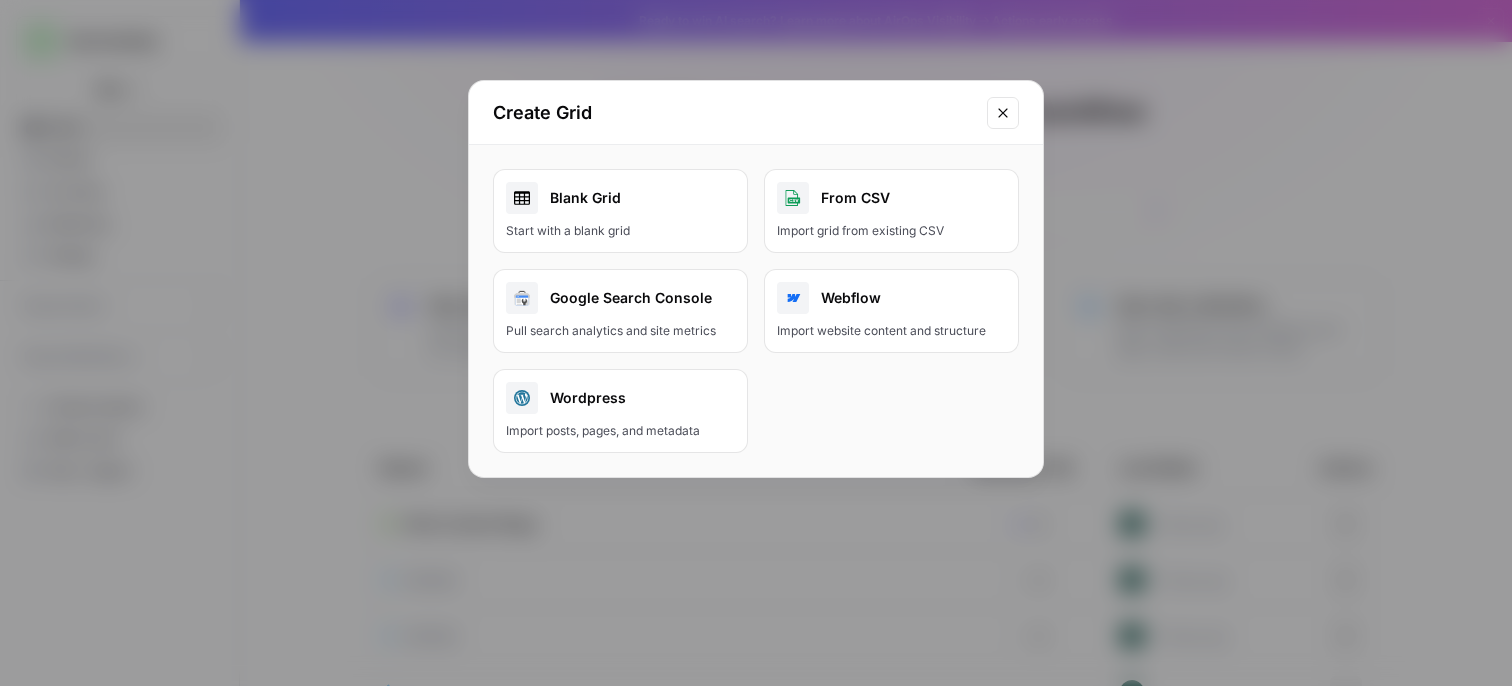 click at bounding box center (1003, 113) 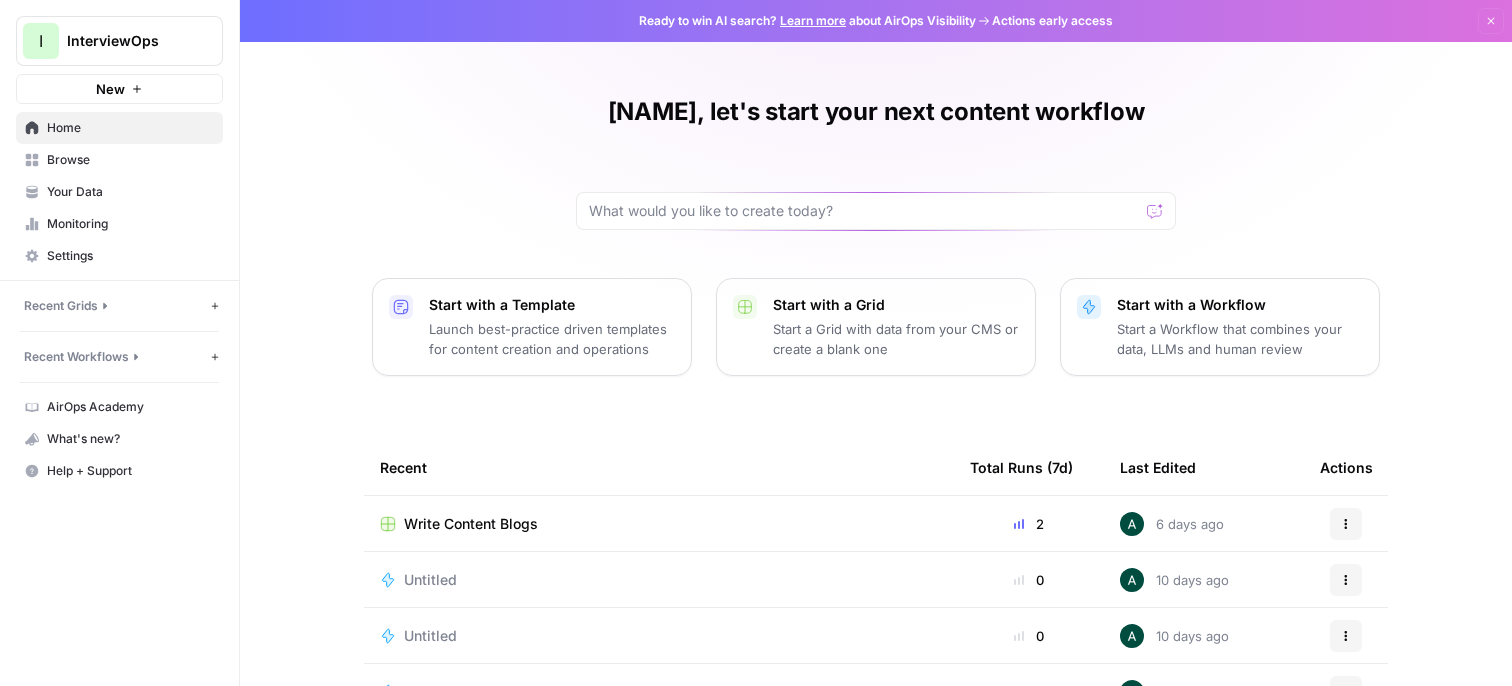click on "Recent Grids" at bounding box center [61, 306] 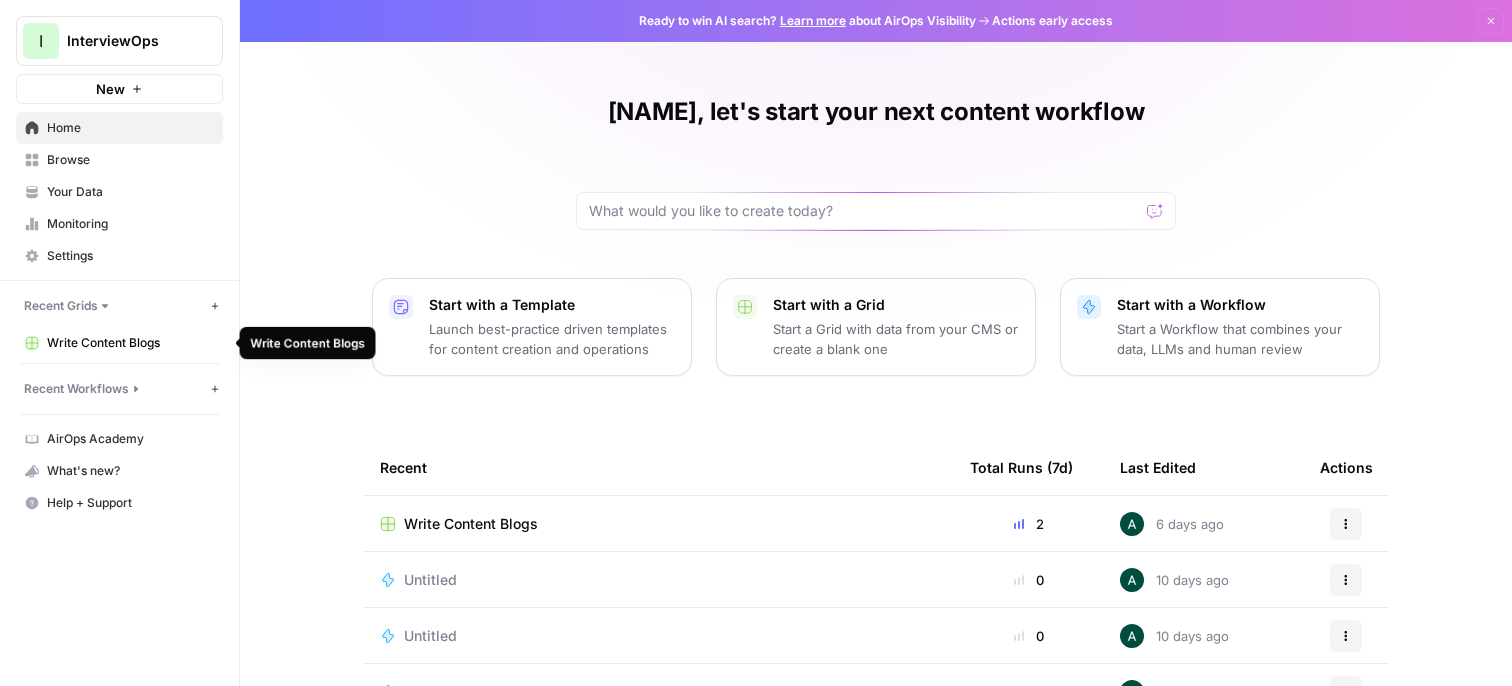 click on "Write Content Blogs" at bounding box center (130, 343) 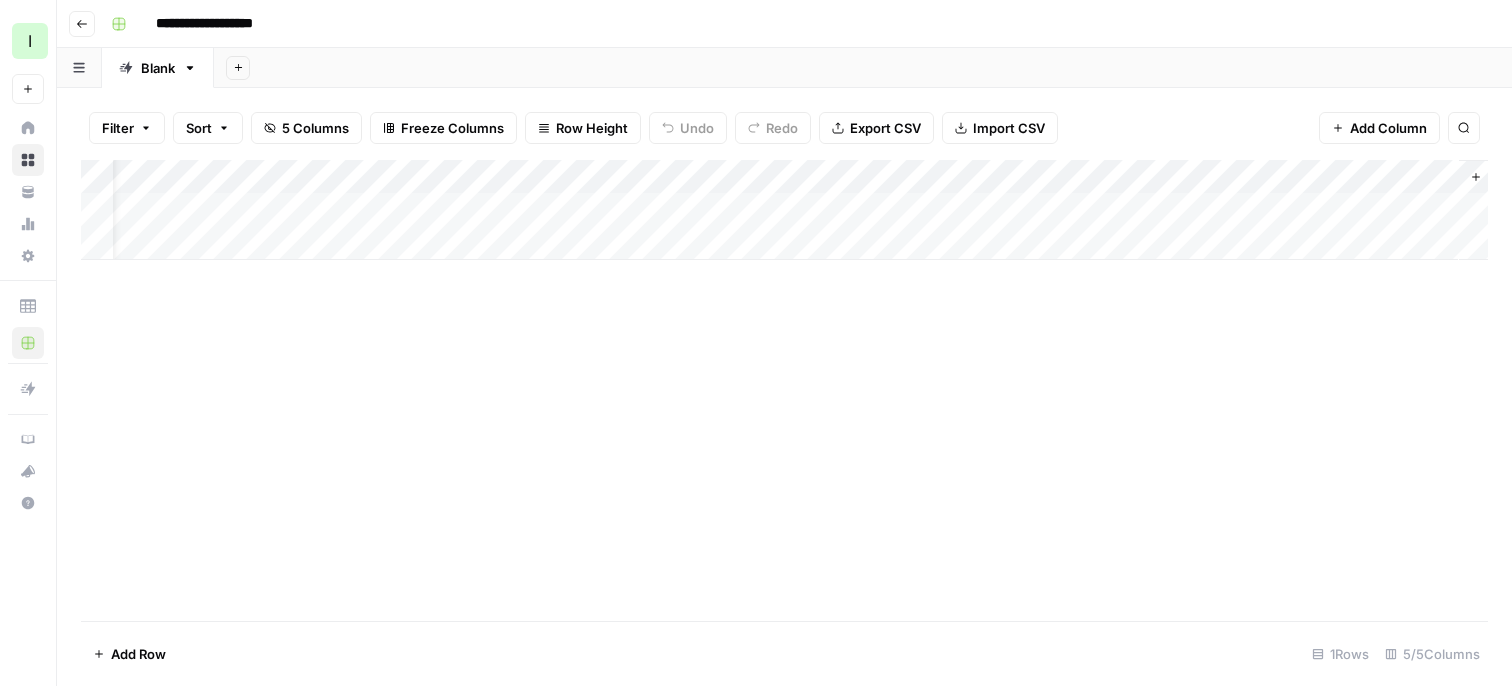 scroll, scrollTop: 0, scrollLeft: 0, axis: both 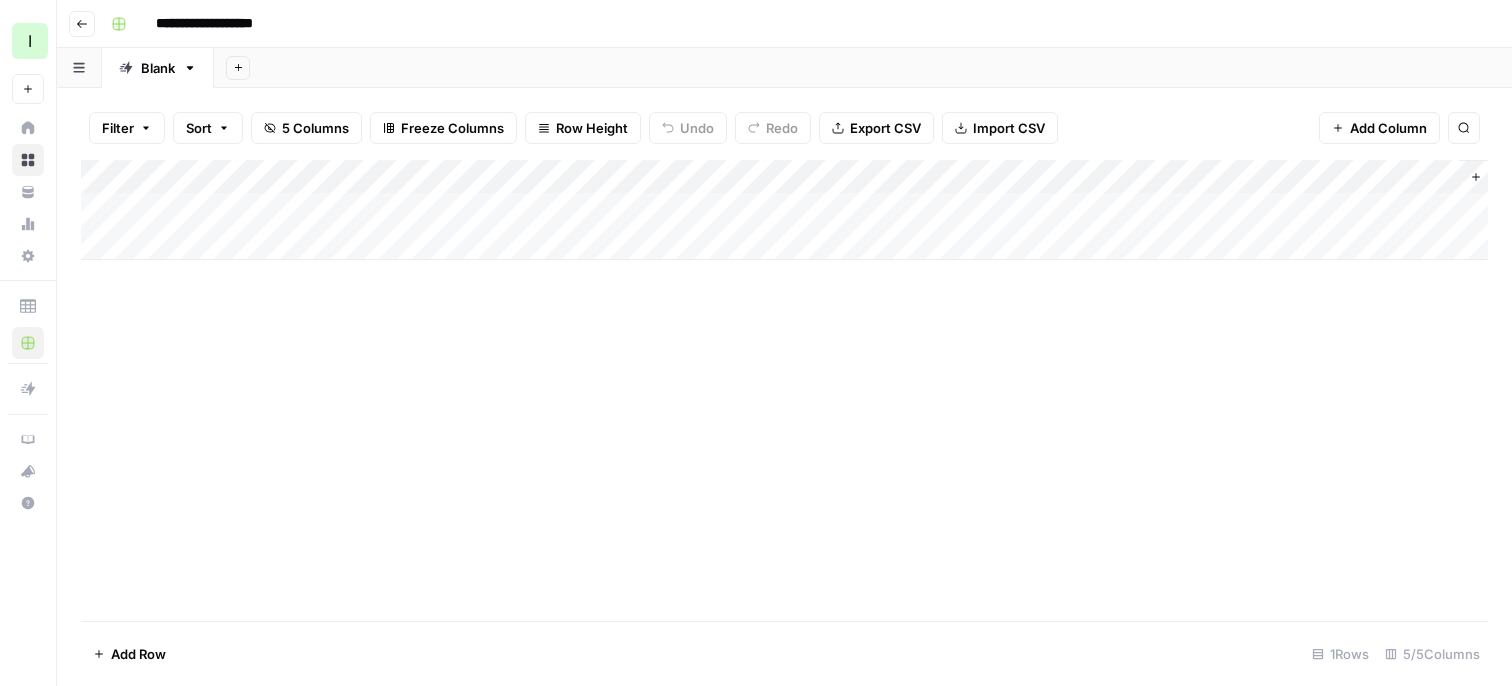 click on "Add Column" at bounding box center [784, 210] 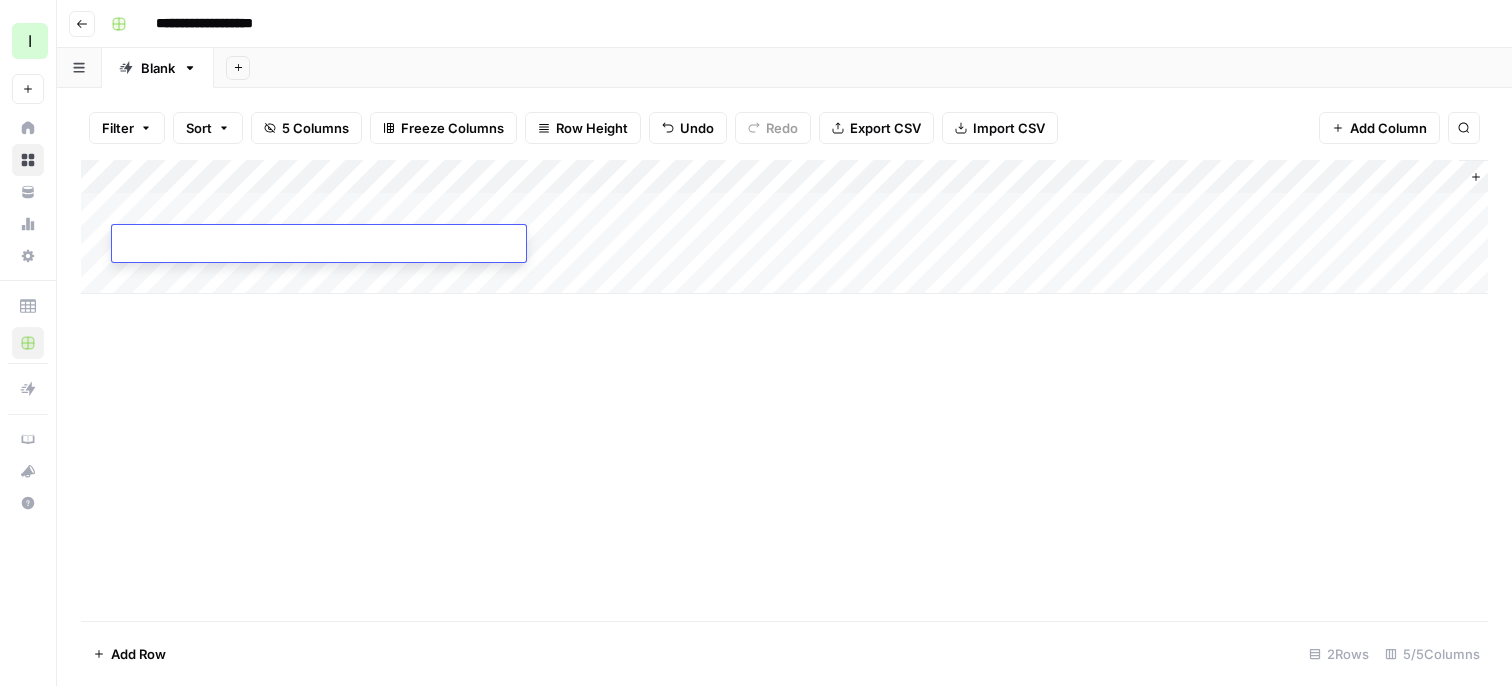 click at bounding box center (319, 245) 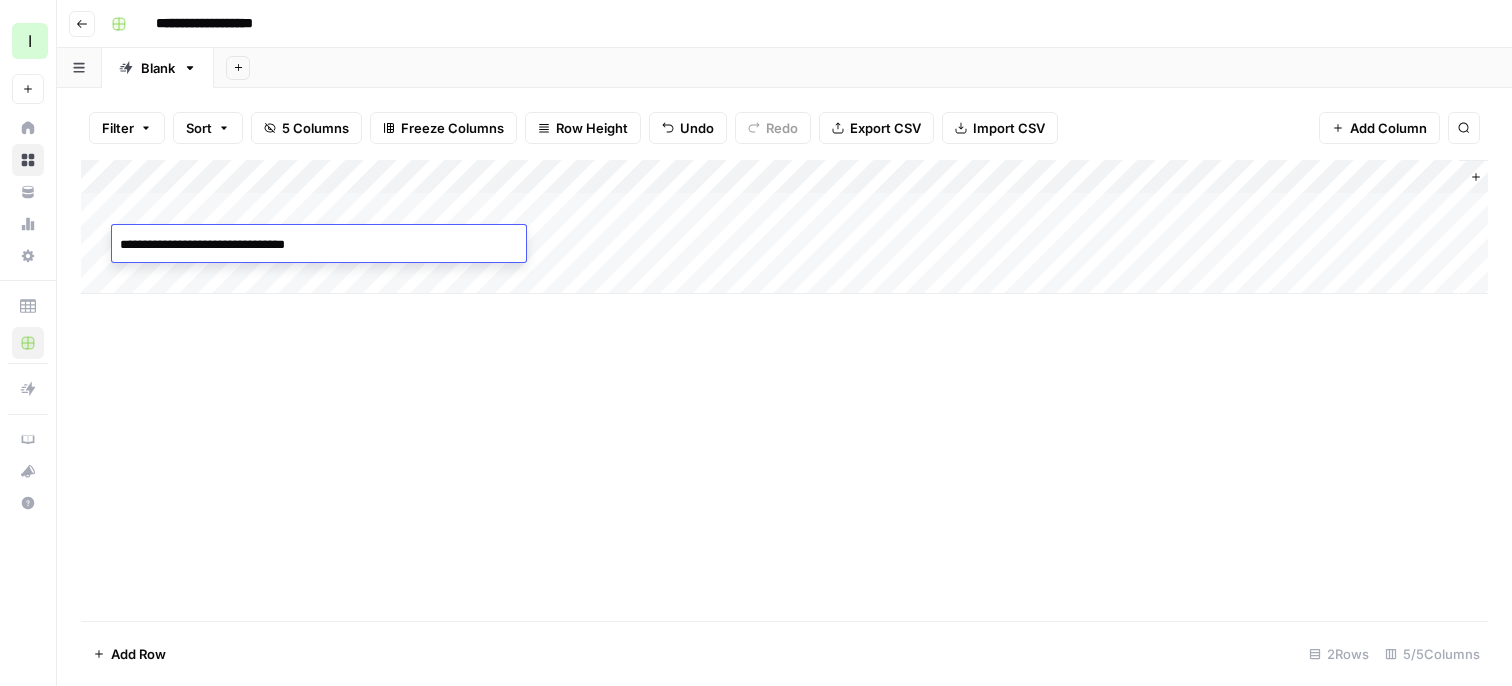 type on "**********" 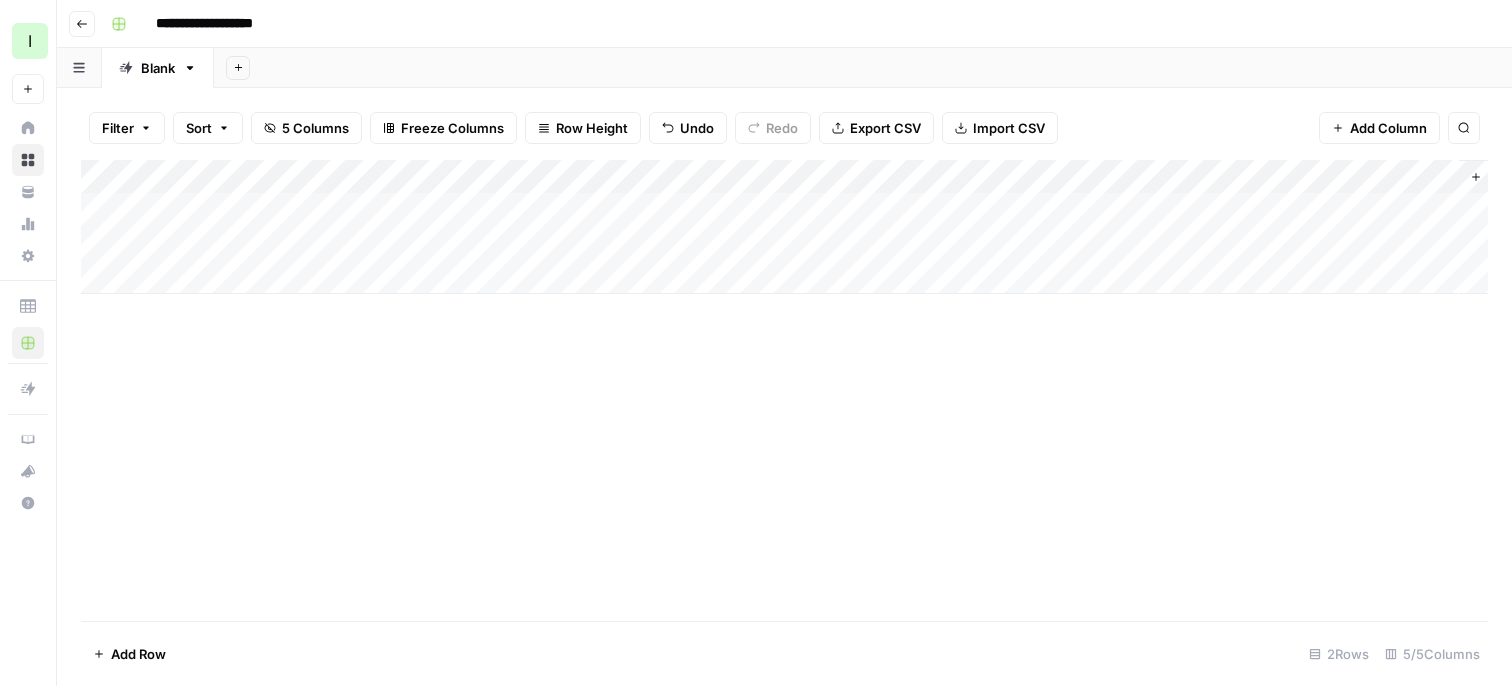 click on "Add Column" at bounding box center [784, 227] 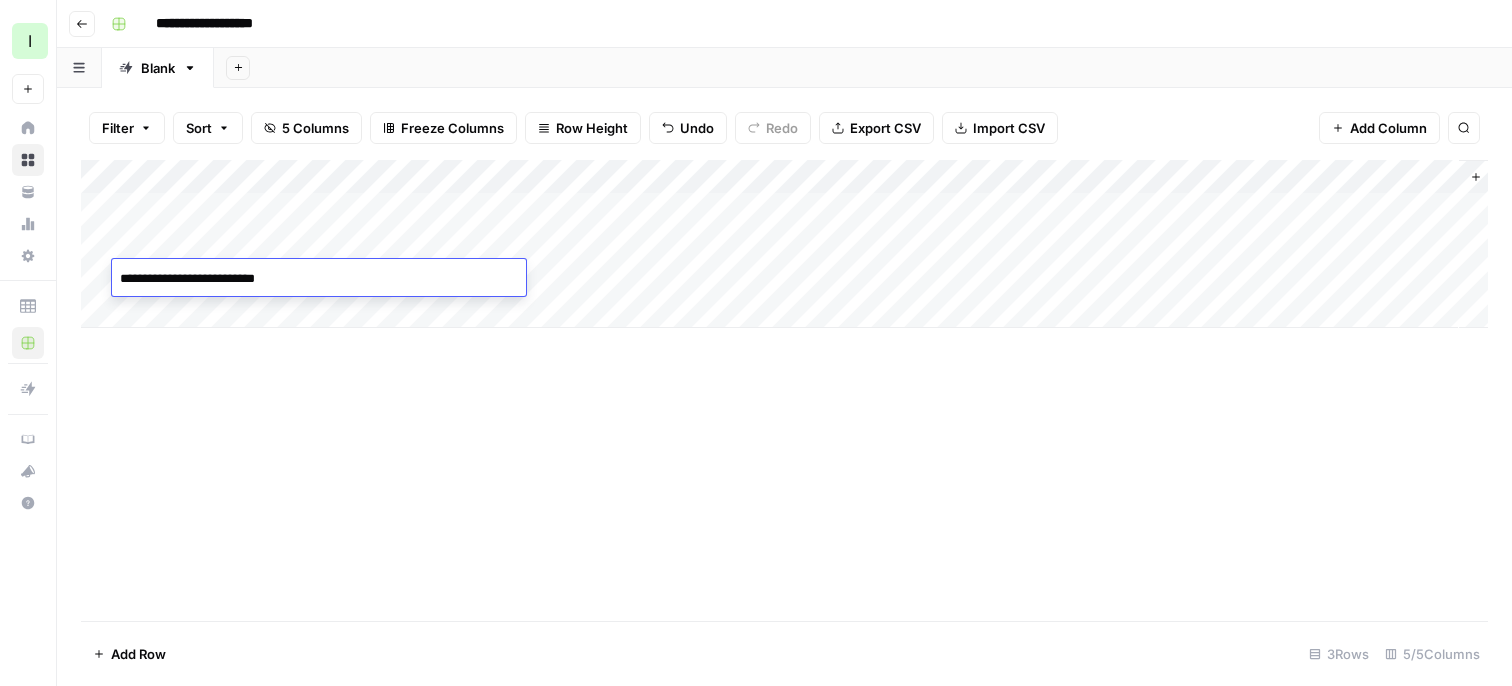 type on "**********" 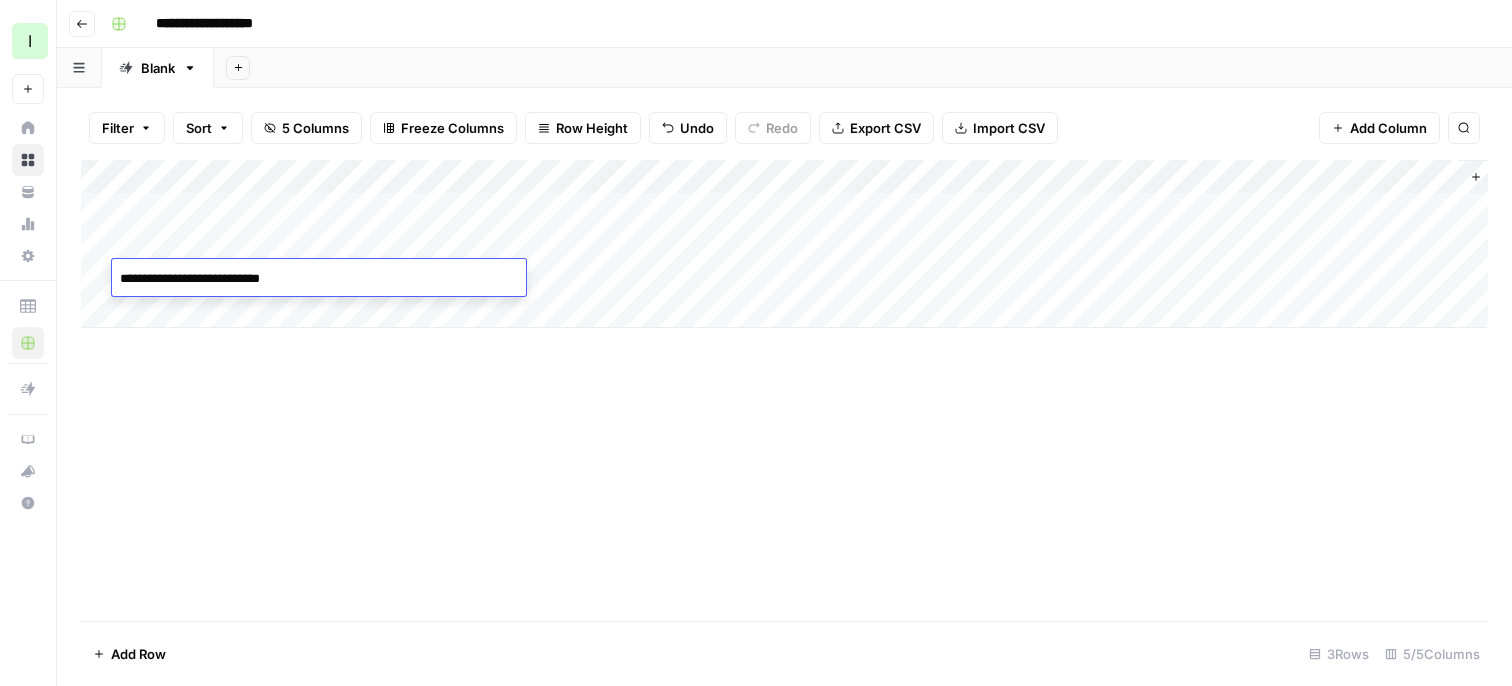 click on "Add Column" at bounding box center (784, 390) 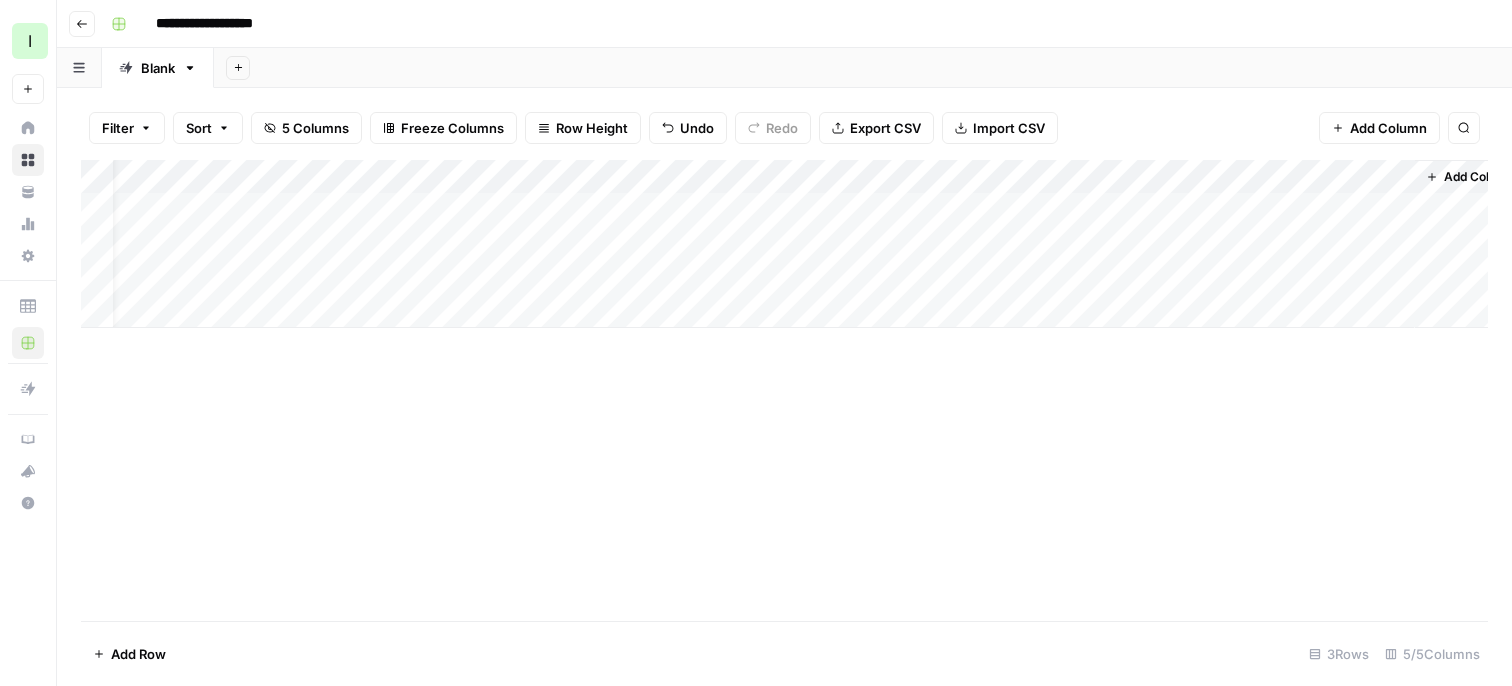 scroll, scrollTop: 0, scrollLeft: 0, axis: both 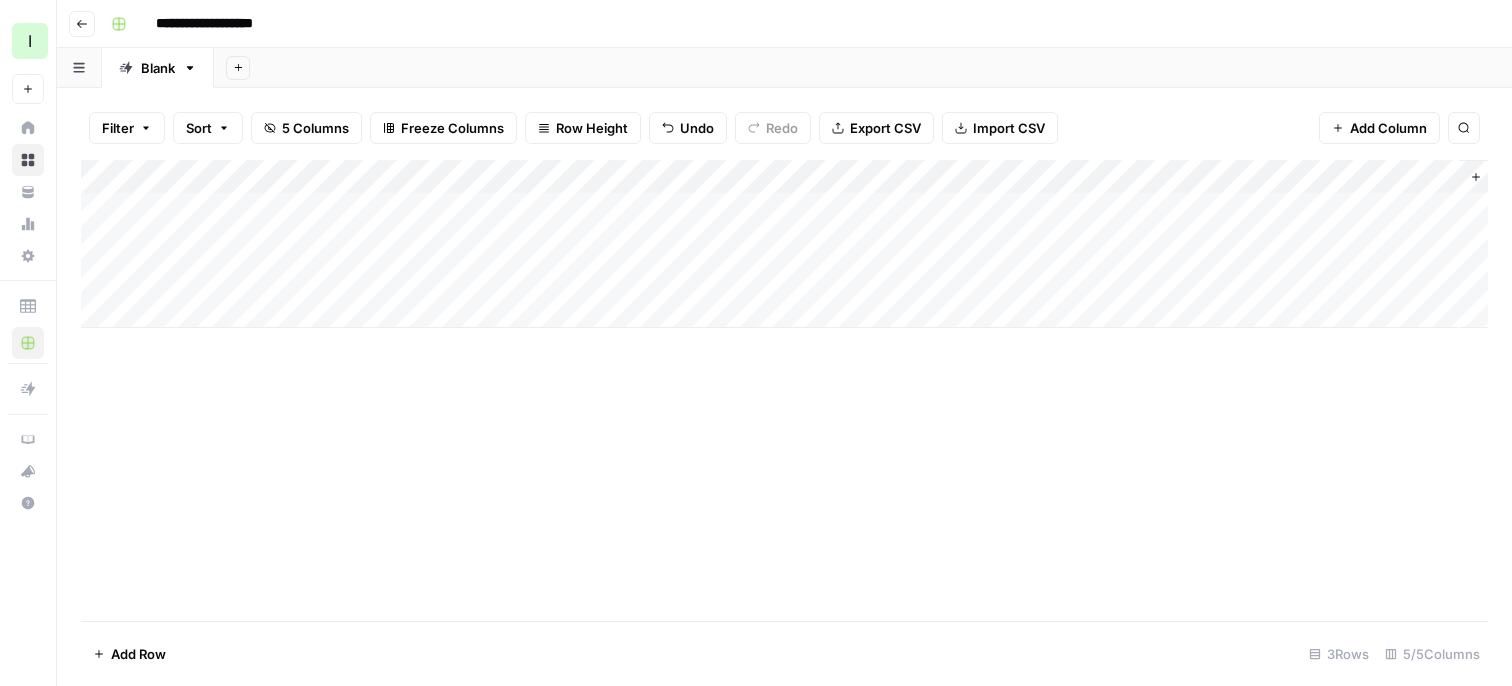 click on "Add Column" at bounding box center [784, 244] 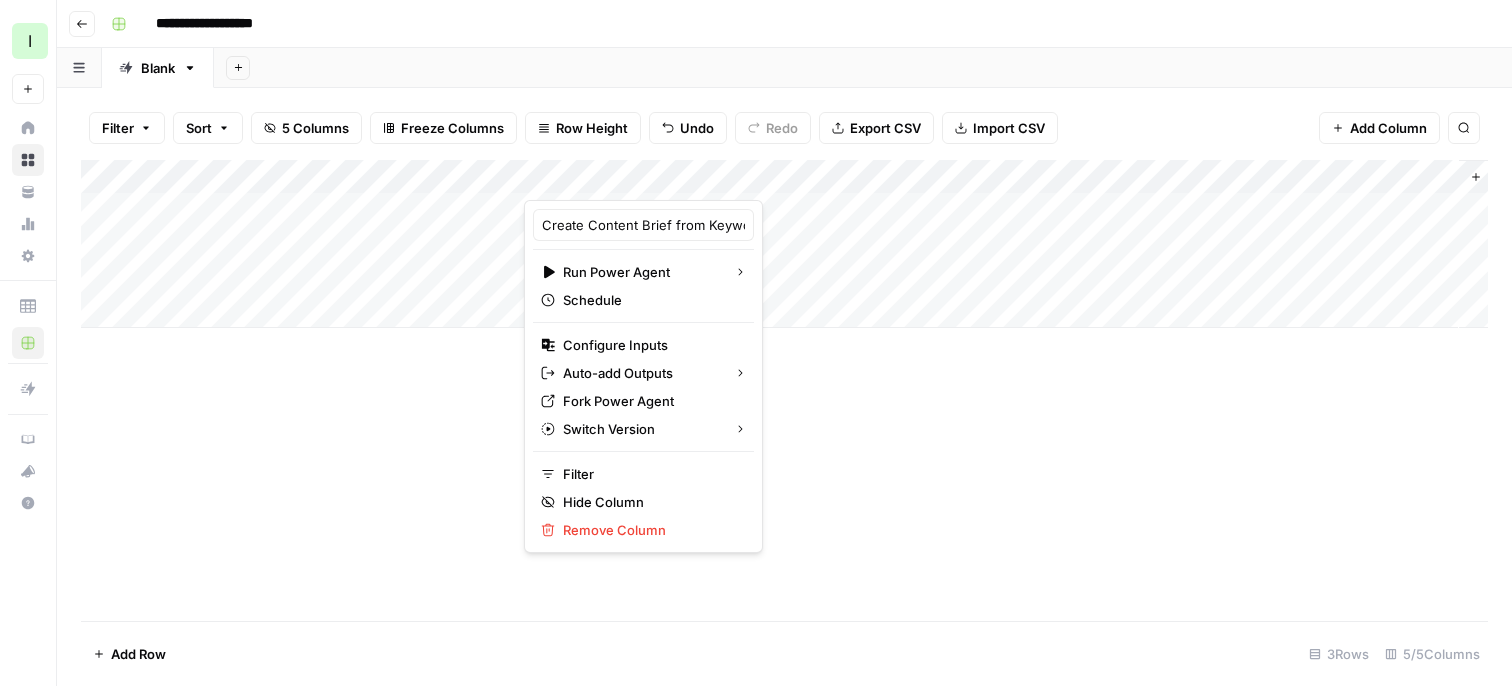 click on "Add Column" at bounding box center [784, 390] 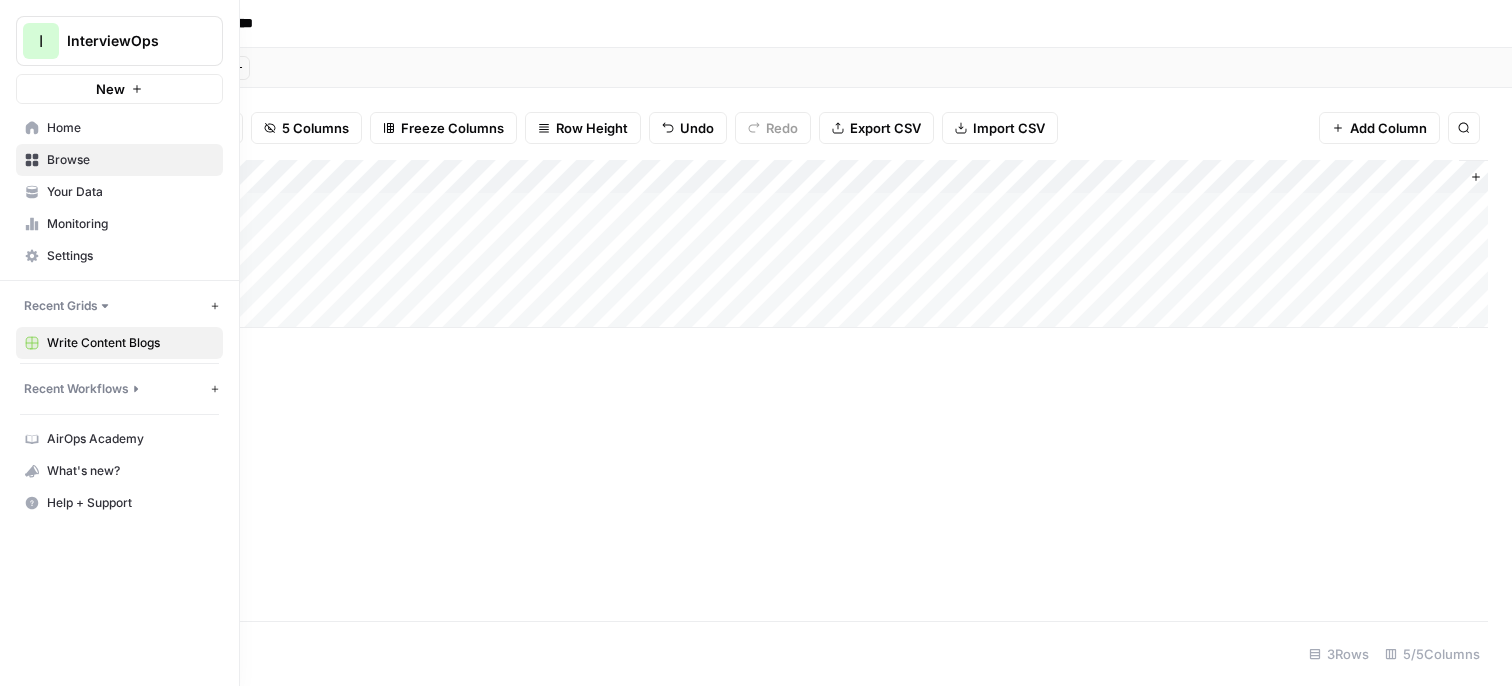 click on "Recent Workflows" at bounding box center [76, 389] 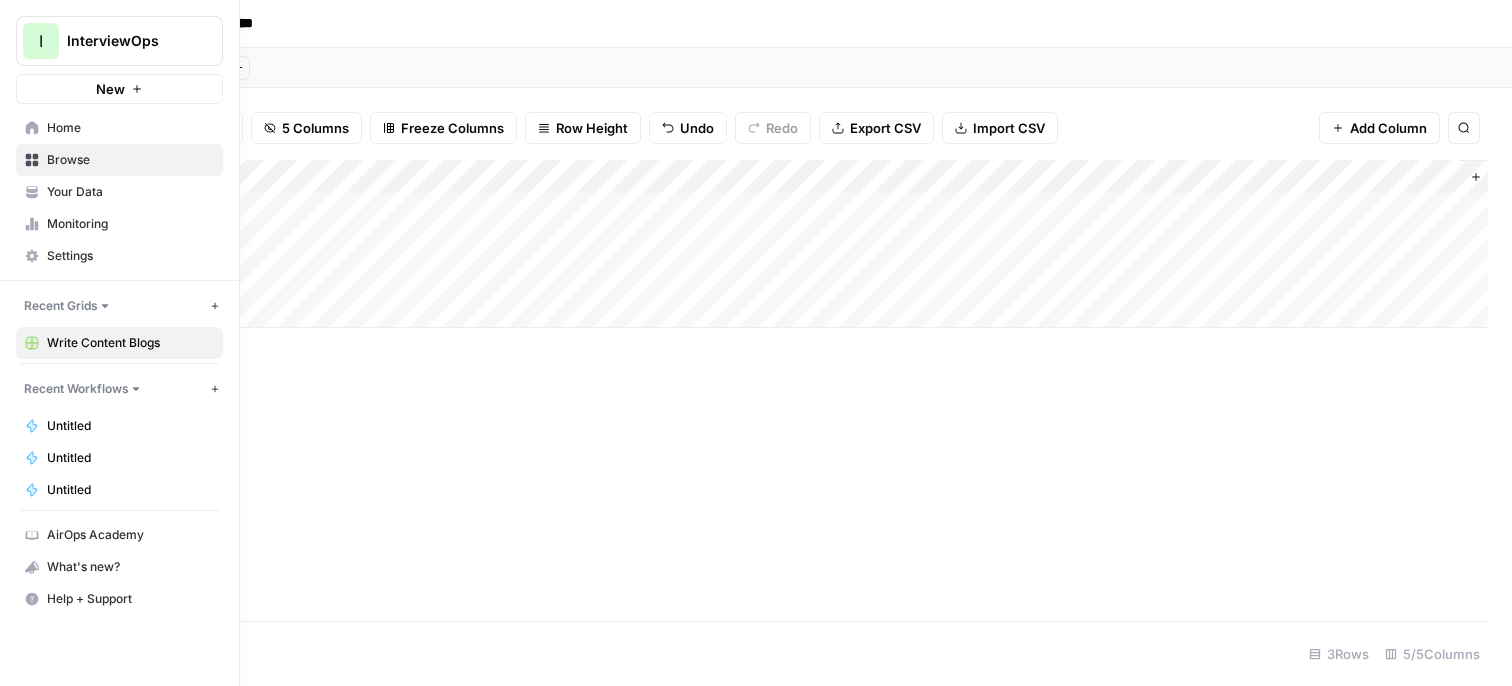 click on "Untitled" at bounding box center [130, 426] 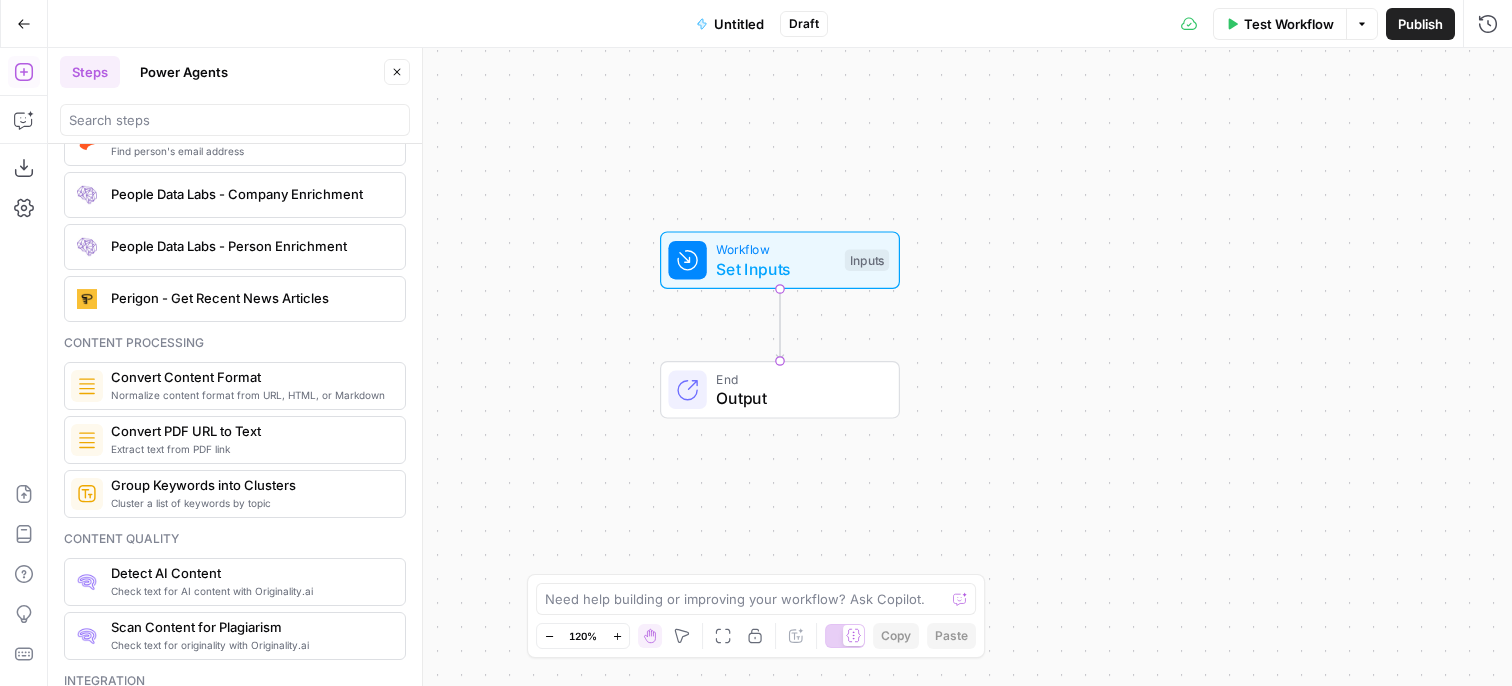 scroll, scrollTop: 3033, scrollLeft: 0, axis: vertical 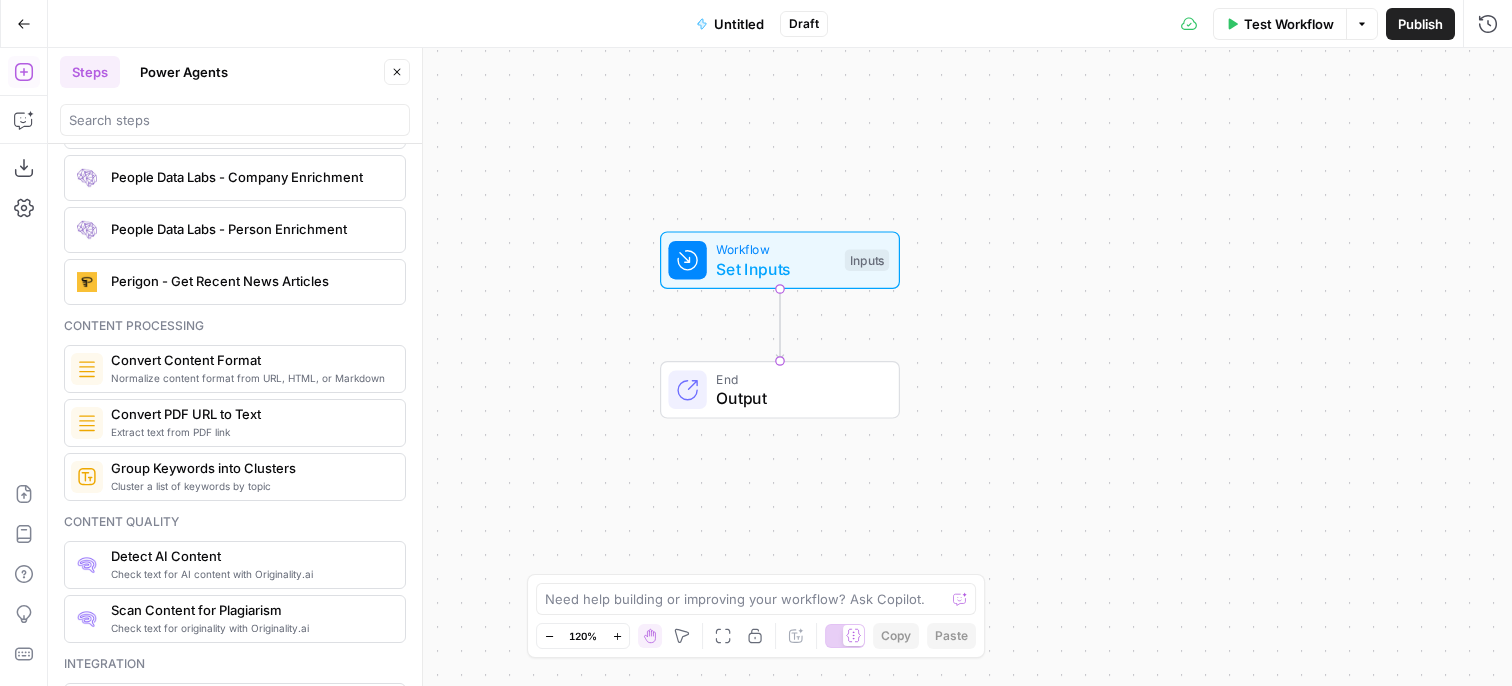 click on "Power Agents" at bounding box center [184, 72] 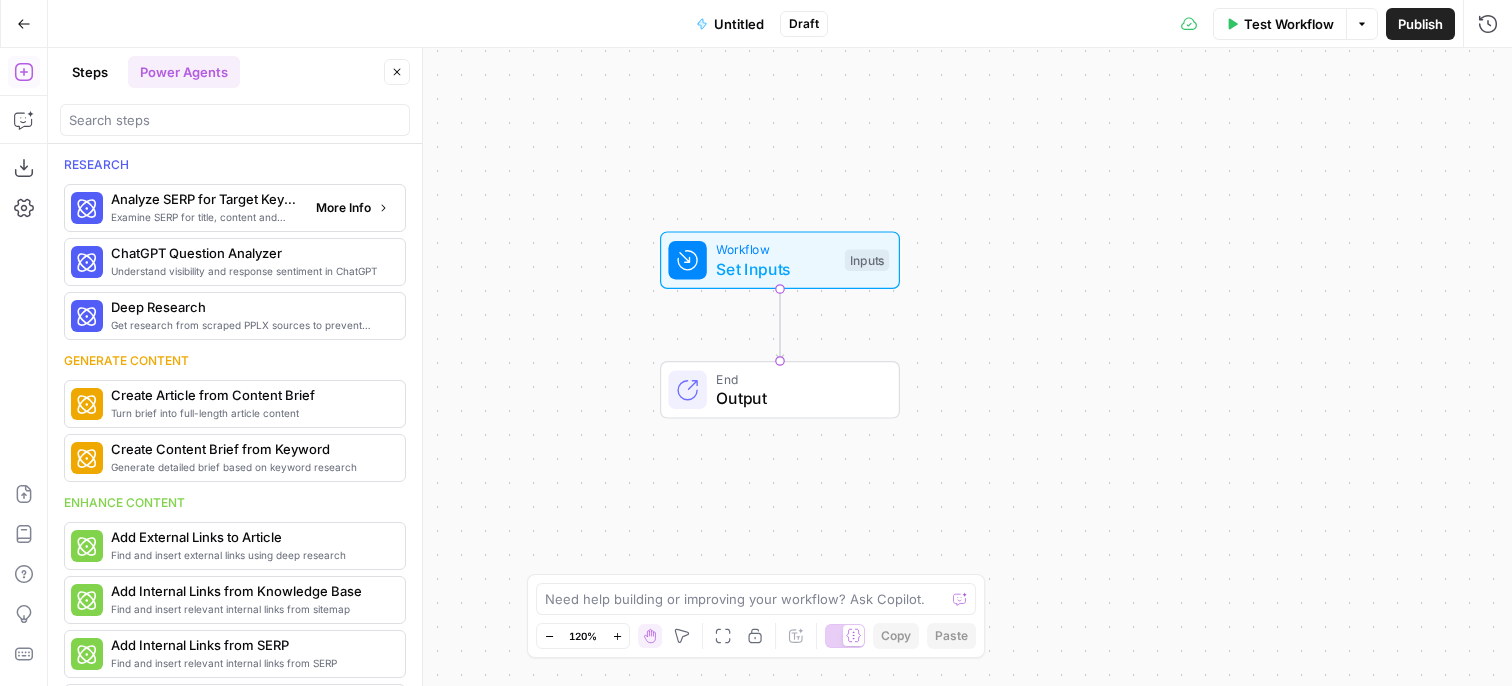 click on "Examine SERP for title, content and keyword patterns" at bounding box center (205, 217) 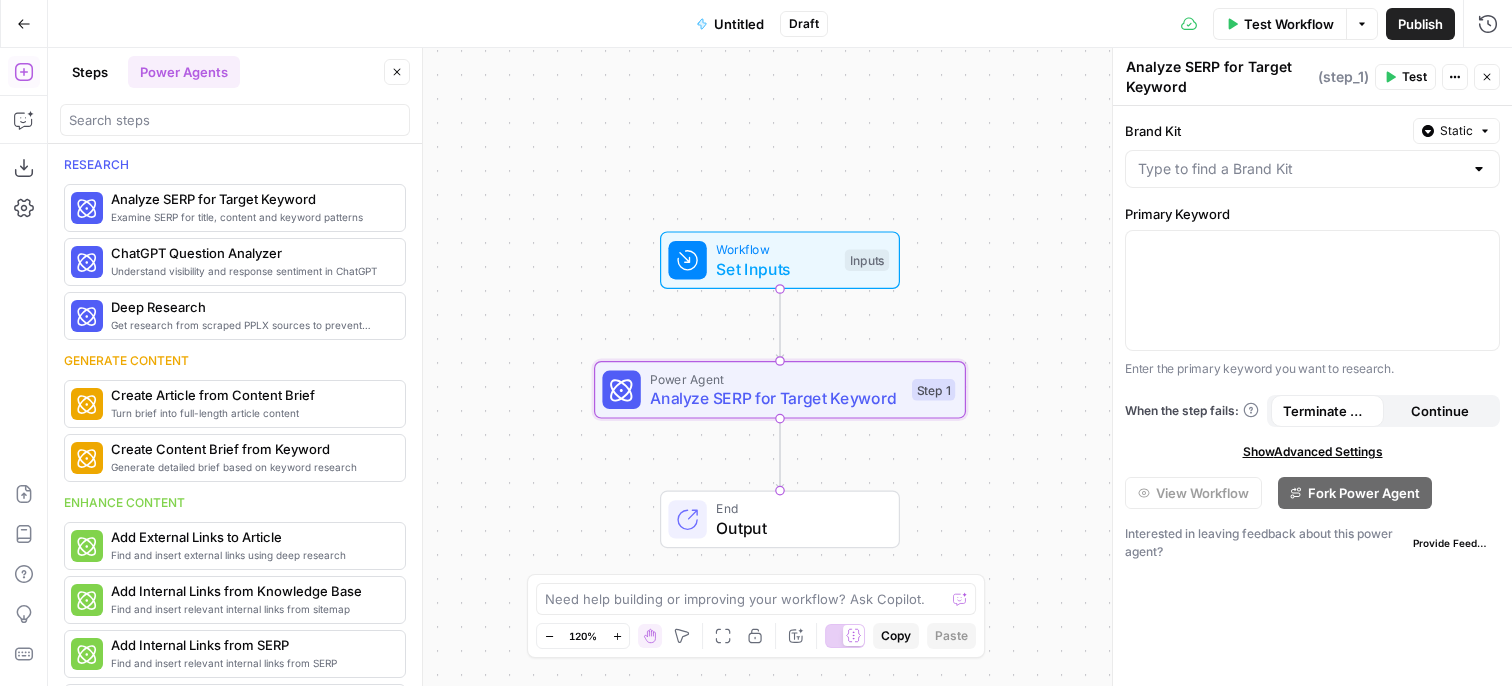 click on "Go Back" at bounding box center (24, 24) 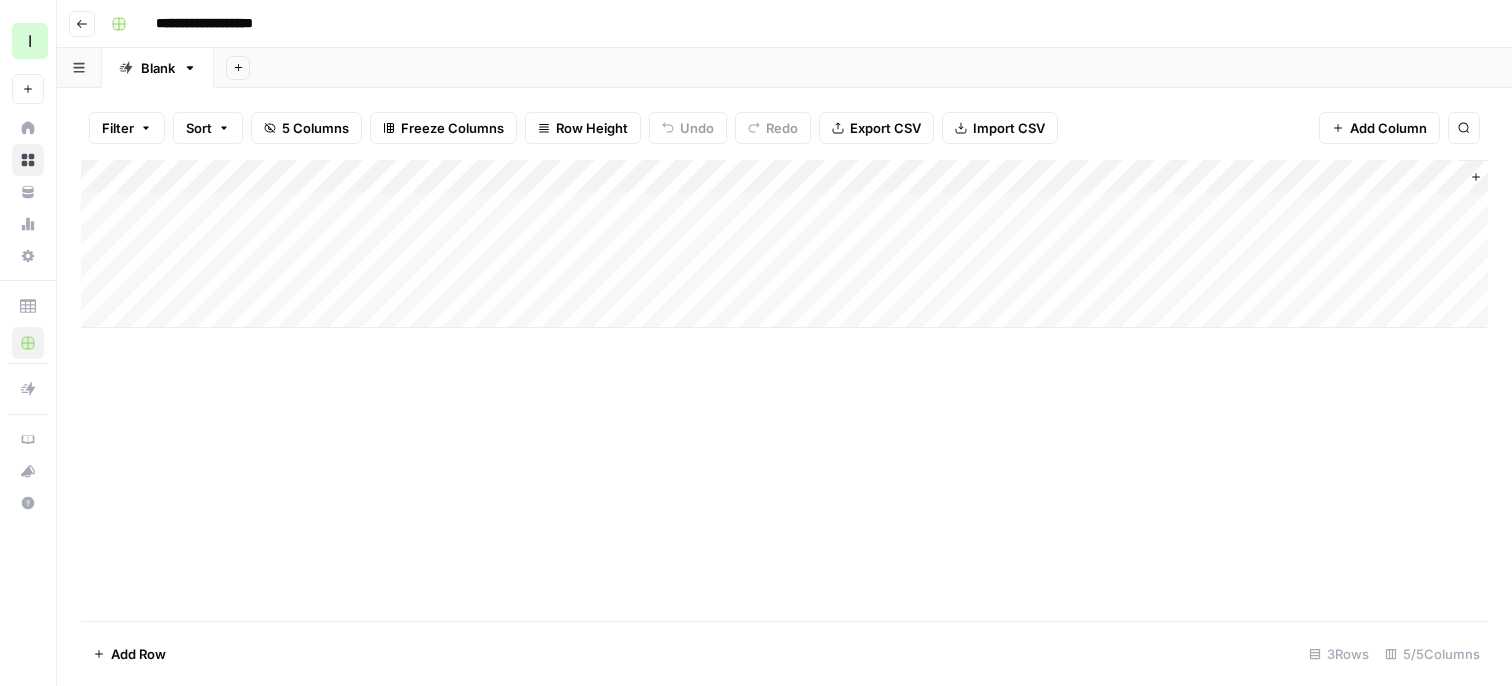 click on "Add Column" at bounding box center (784, 244) 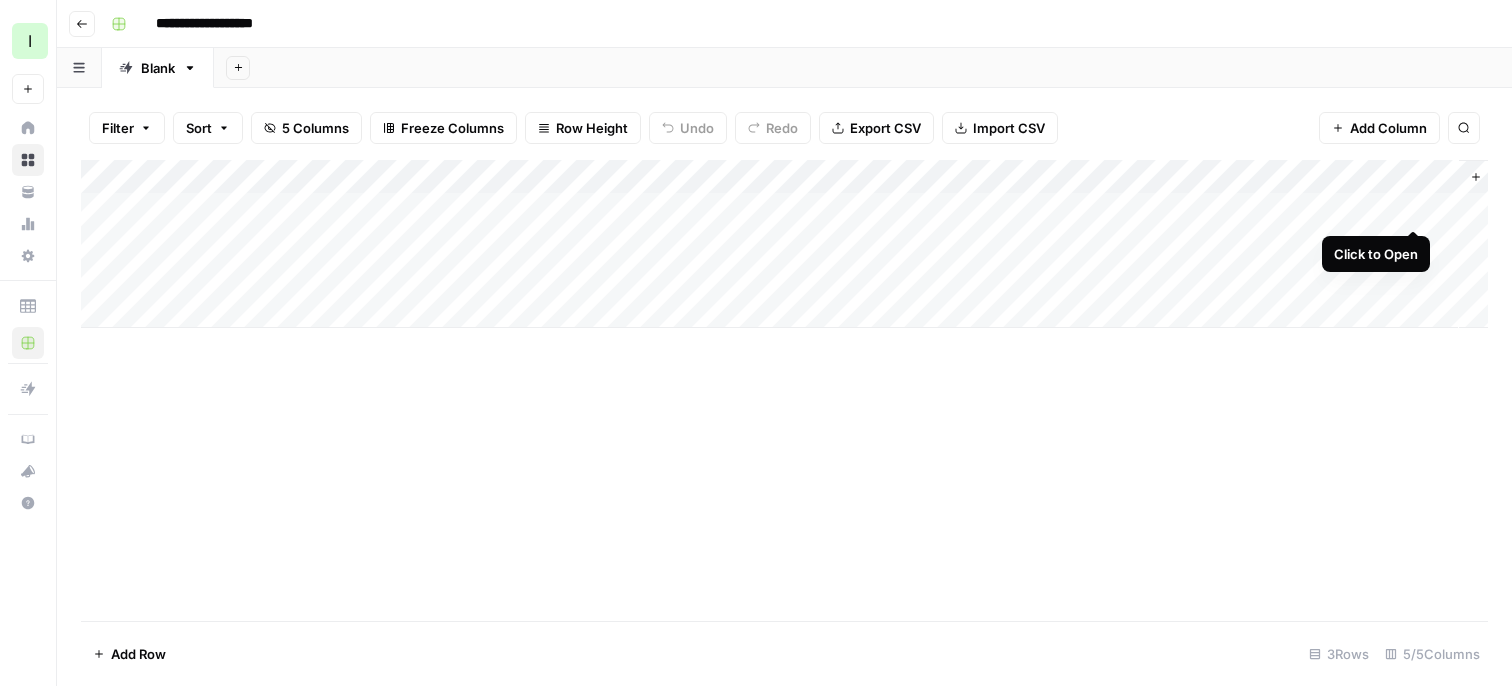 click on "Add Column" at bounding box center (784, 244) 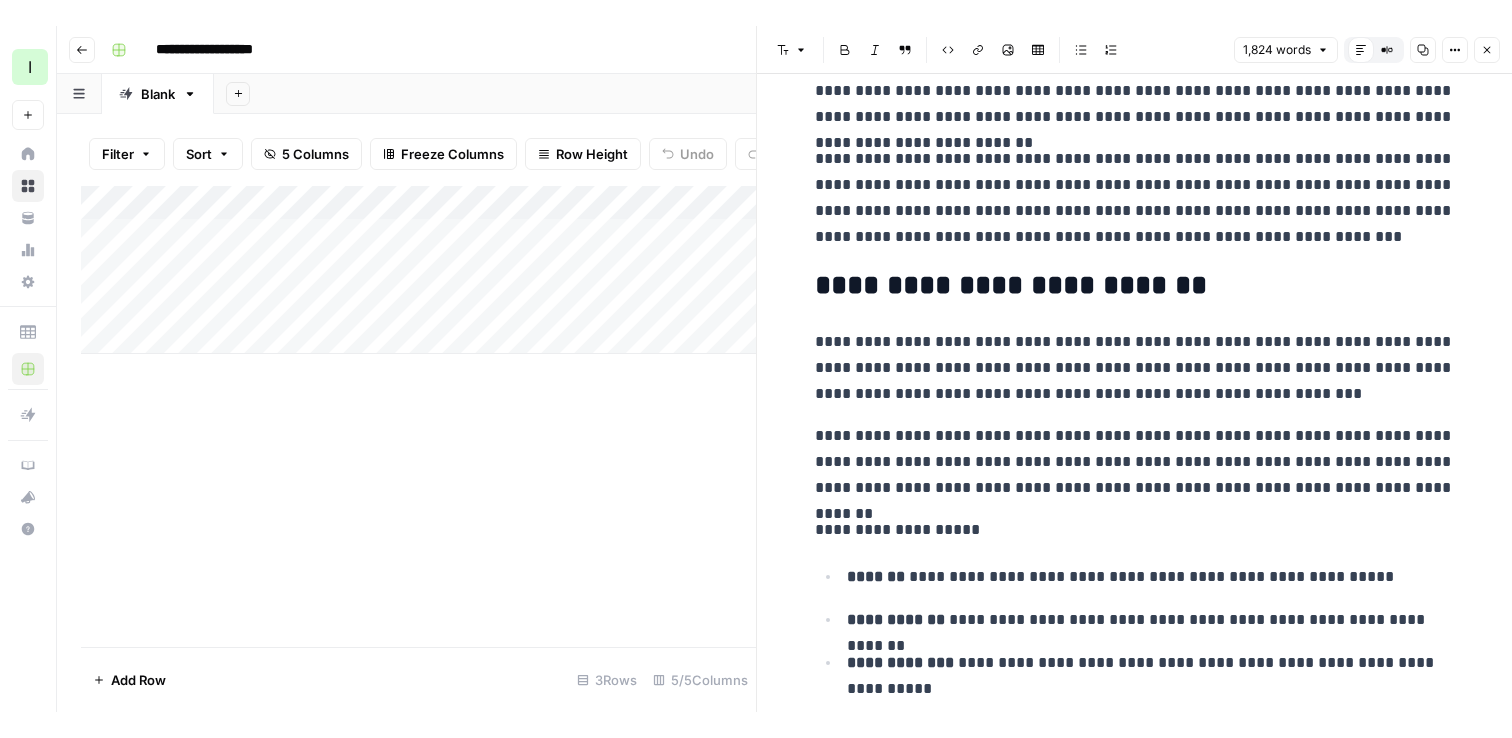 scroll, scrollTop: 0, scrollLeft: 0, axis: both 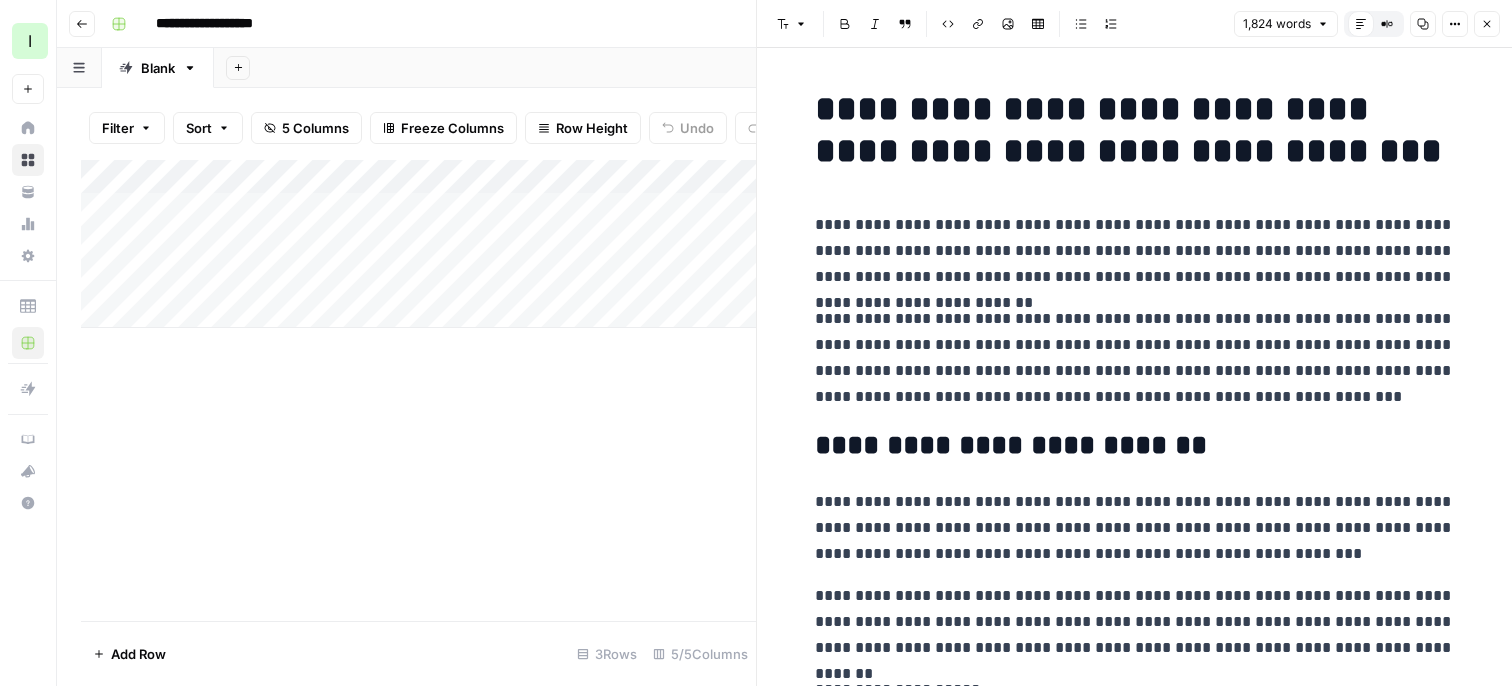 click on "**********" at bounding box center [1135, 251] 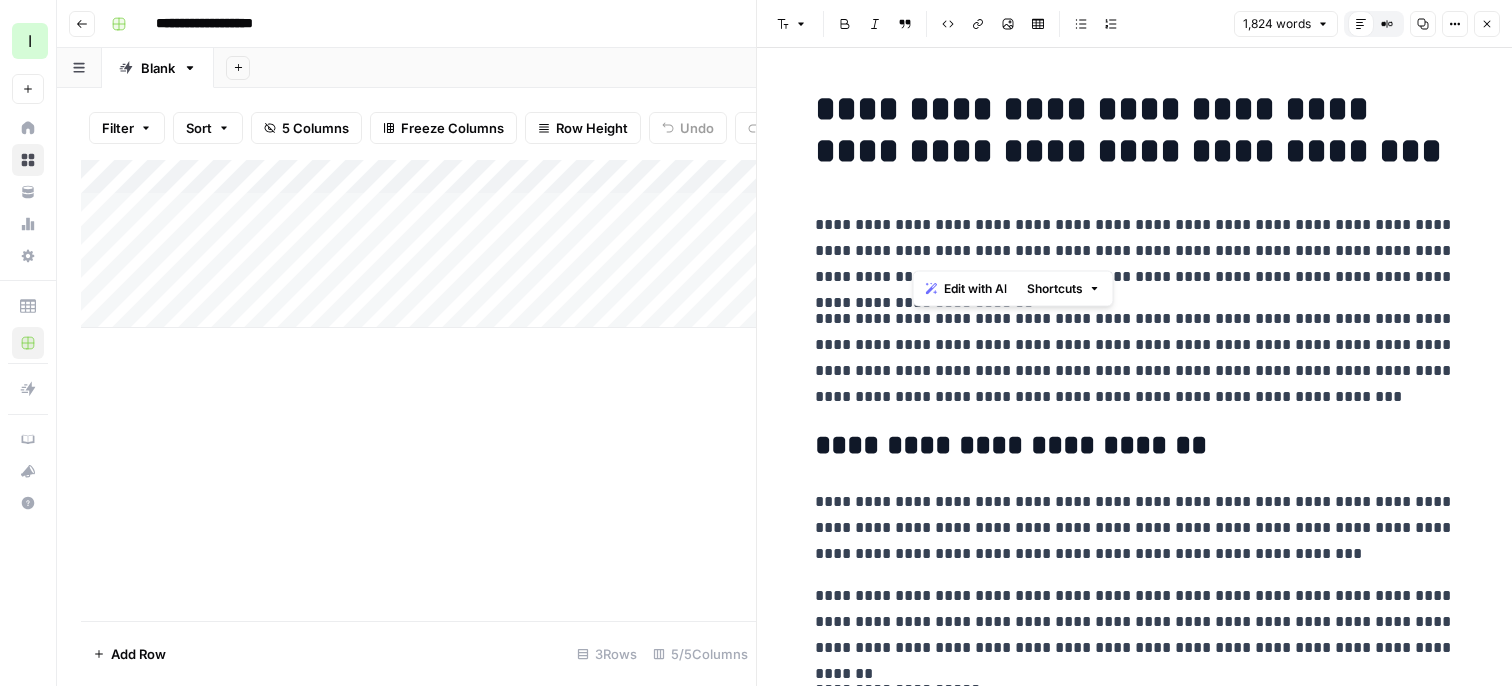 click on "**********" at bounding box center (1135, 251) 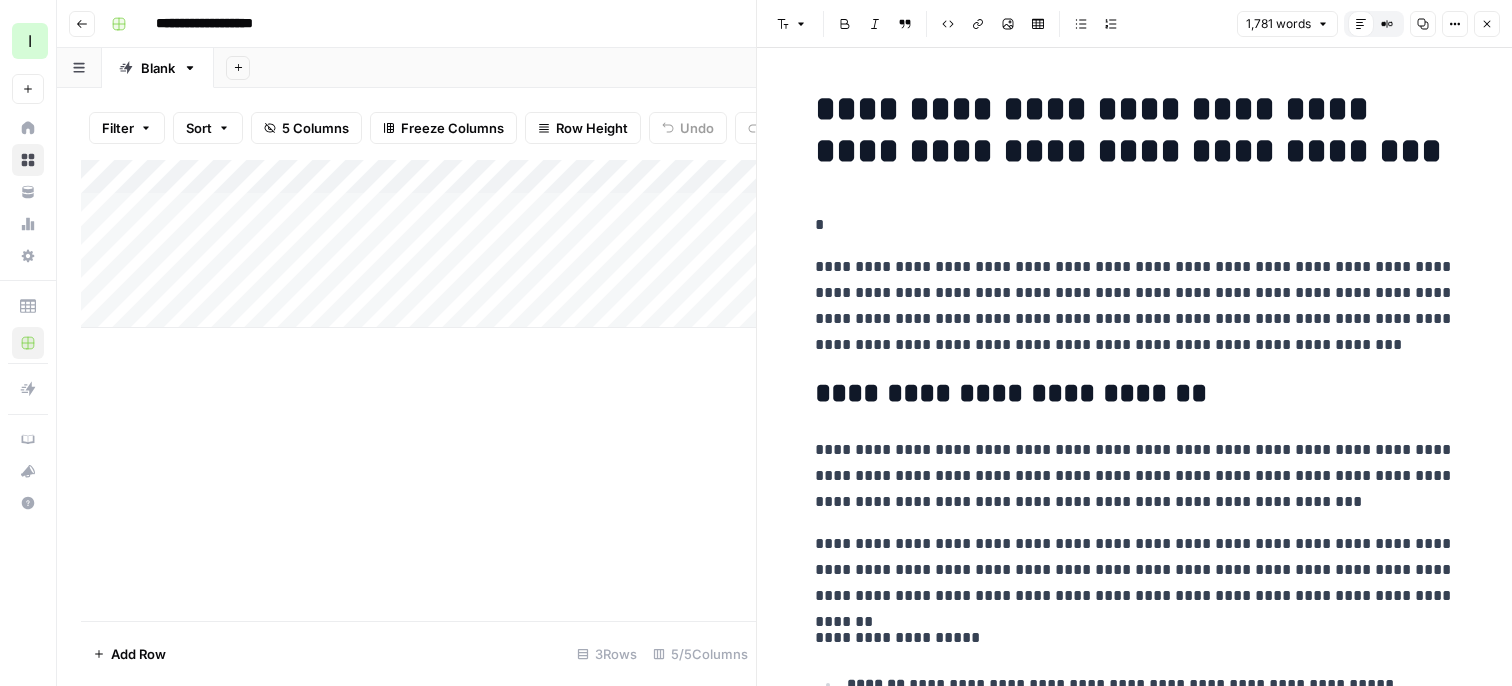 click on "**********" at bounding box center (1135, 3570) 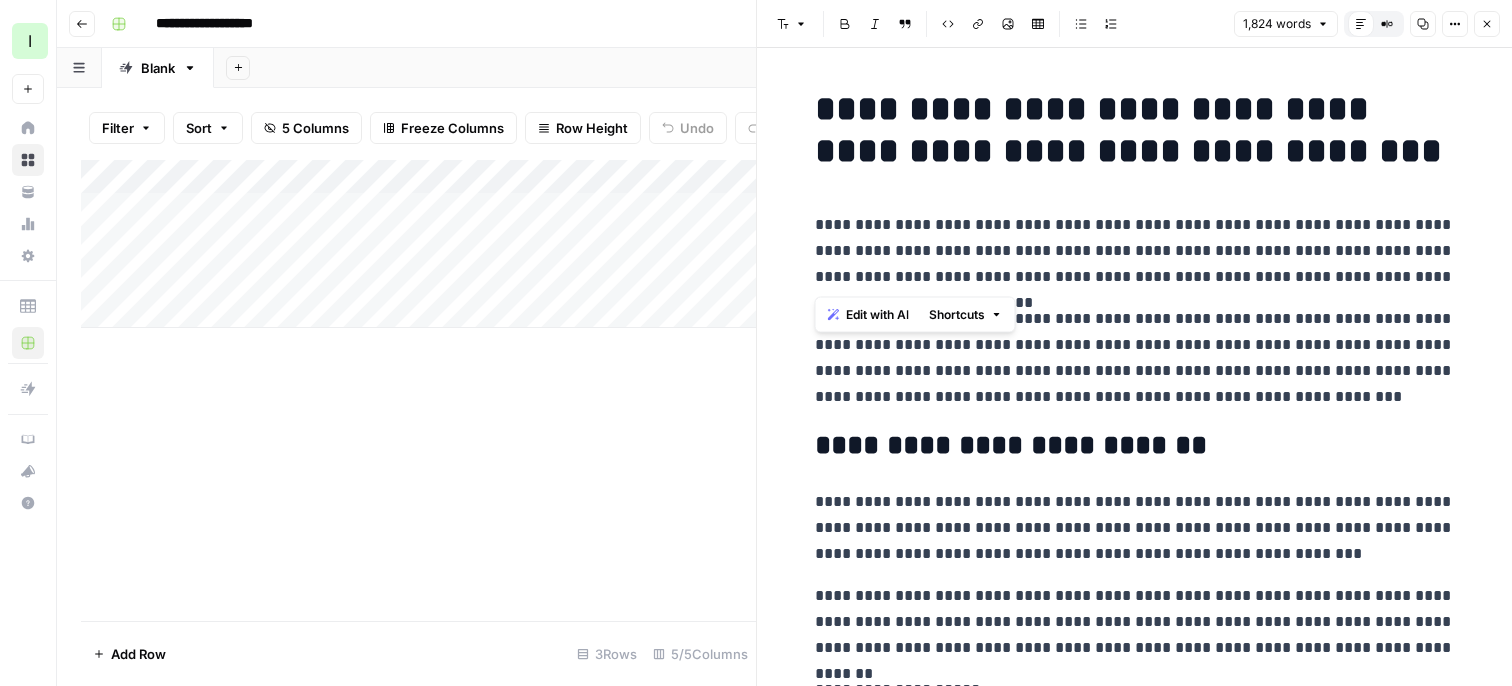 click on "**********" at bounding box center [1135, 251] 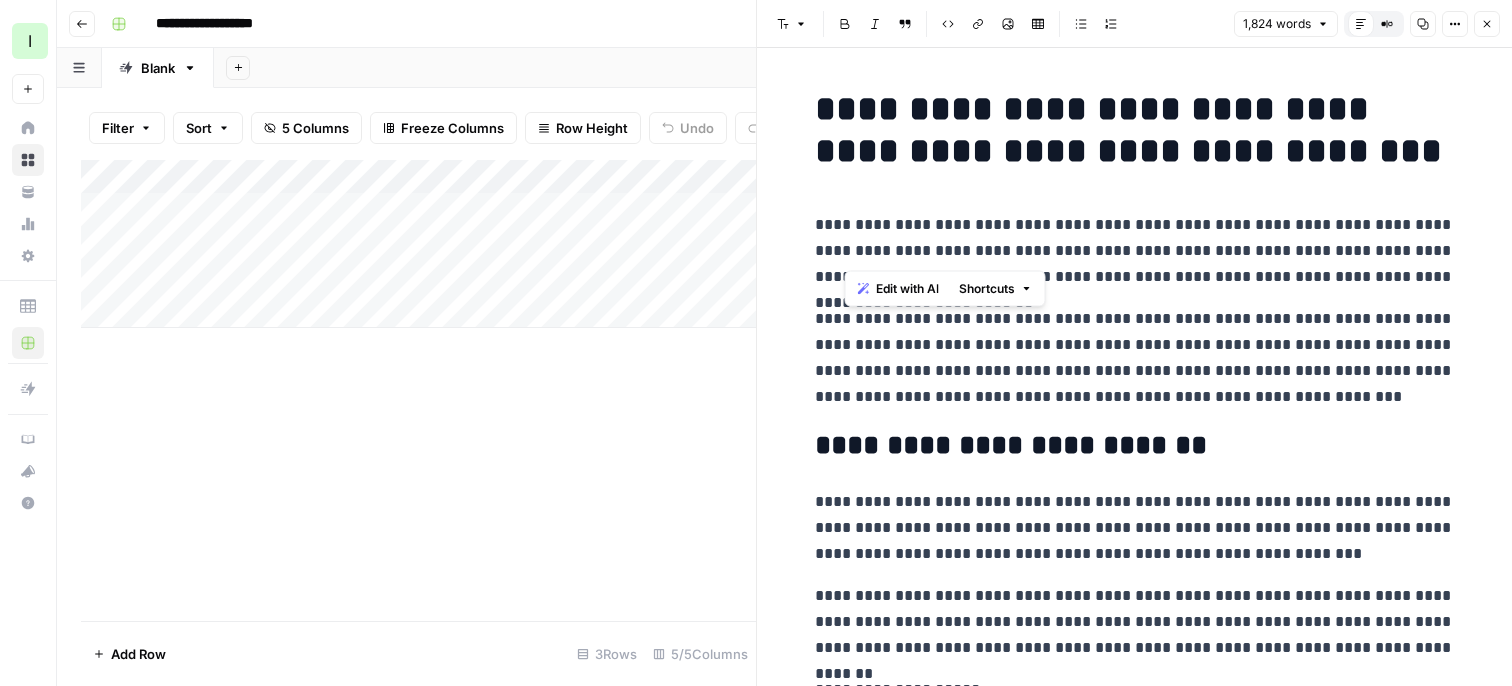 drag, startPoint x: 848, startPoint y: 233, endPoint x: 1029, endPoint y: 274, distance: 185.58556 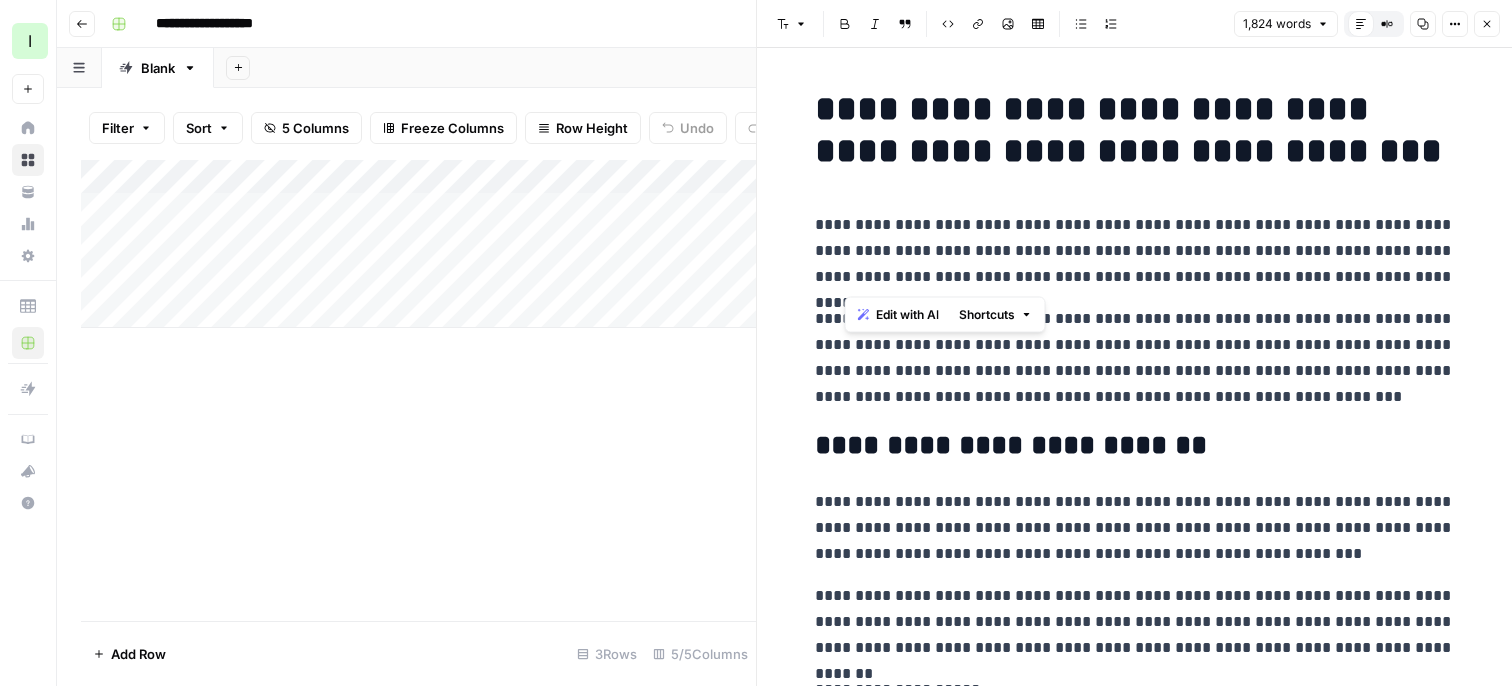 click on "Edit with AI" at bounding box center (907, 315) 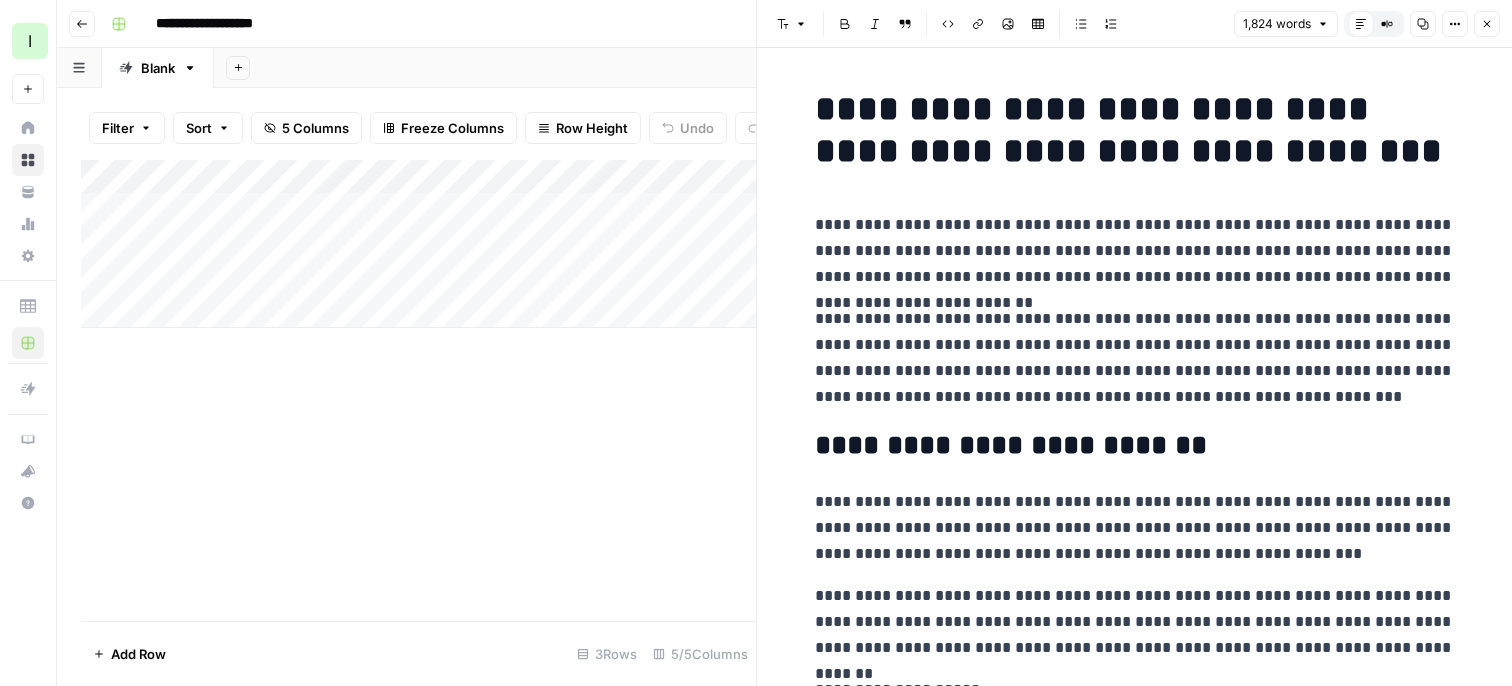 click on "**********" at bounding box center (1135, 446) 